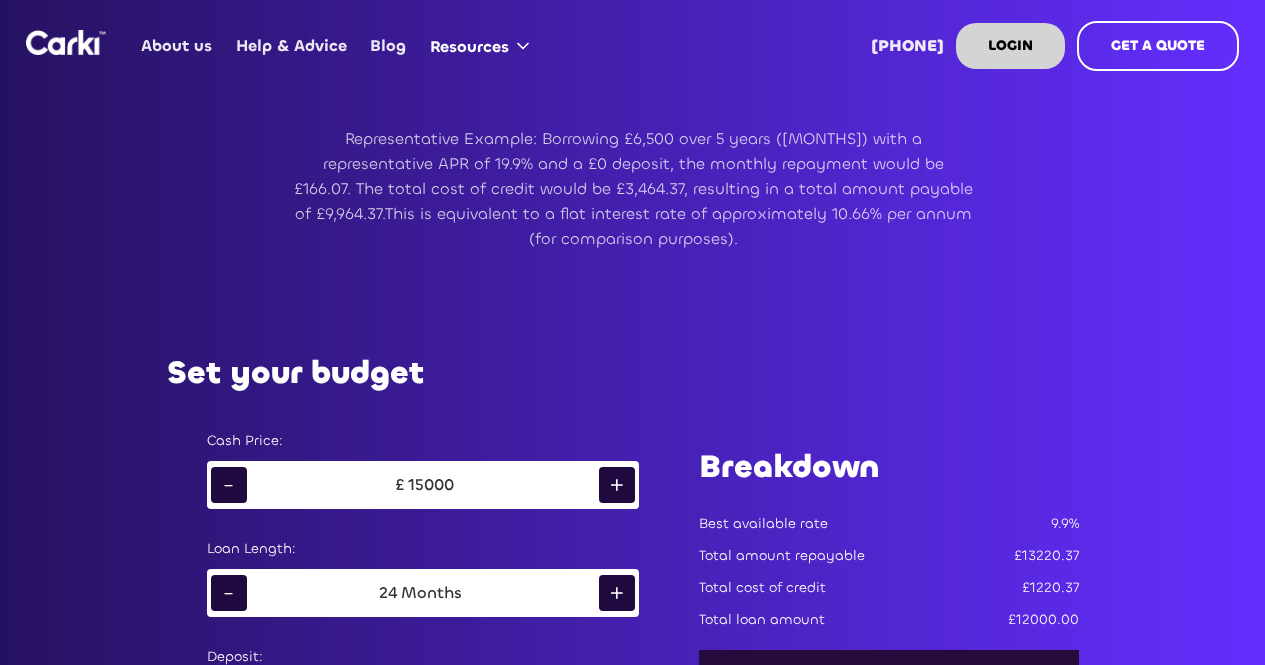scroll, scrollTop: 1000, scrollLeft: 0, axis: vertical 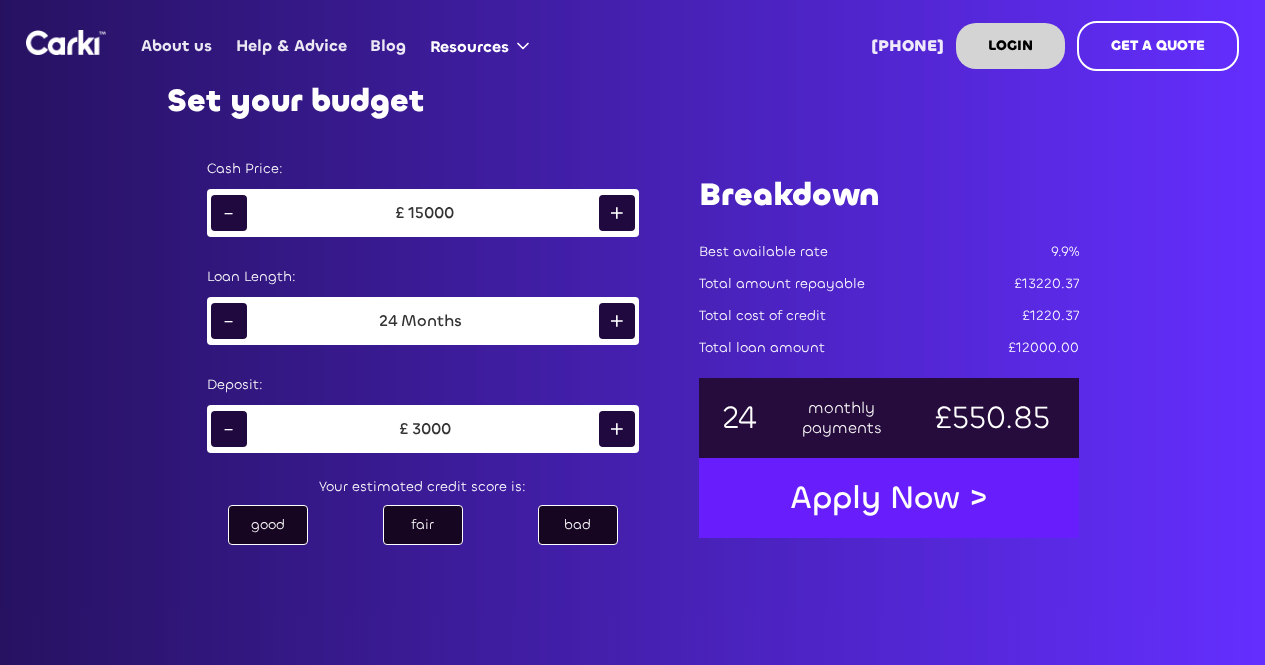 click on "+" at bounding box center (617, 321) 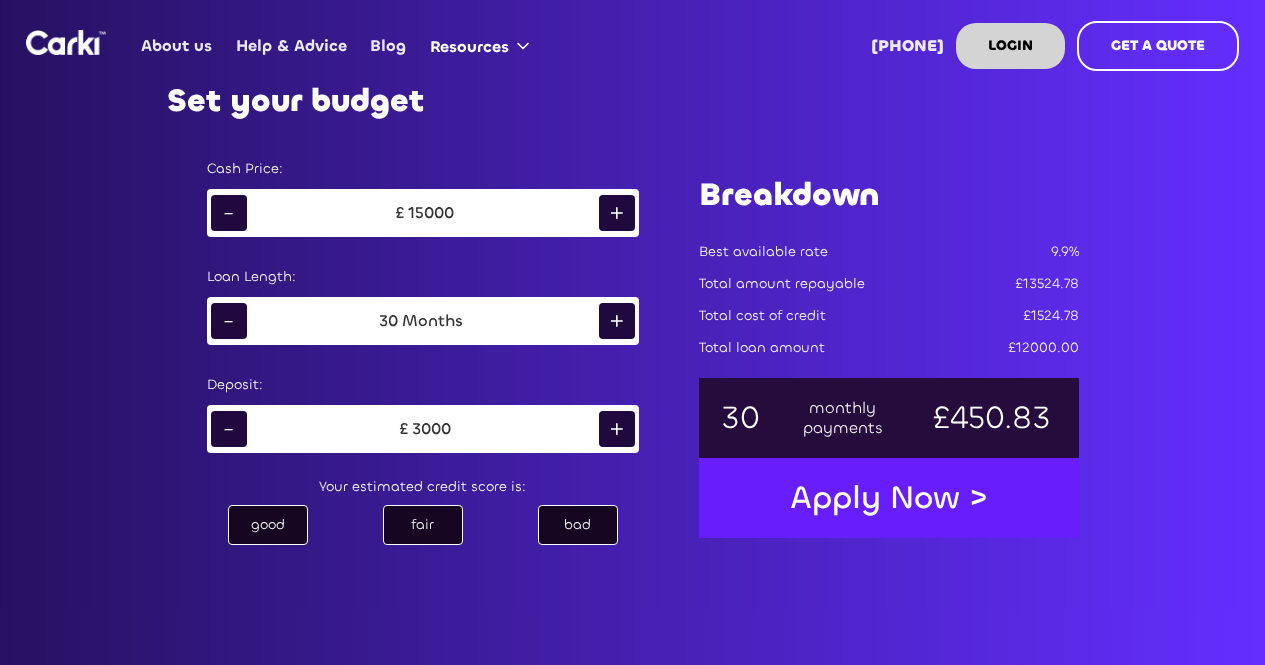click on "+" at bounding box center [617, 321] 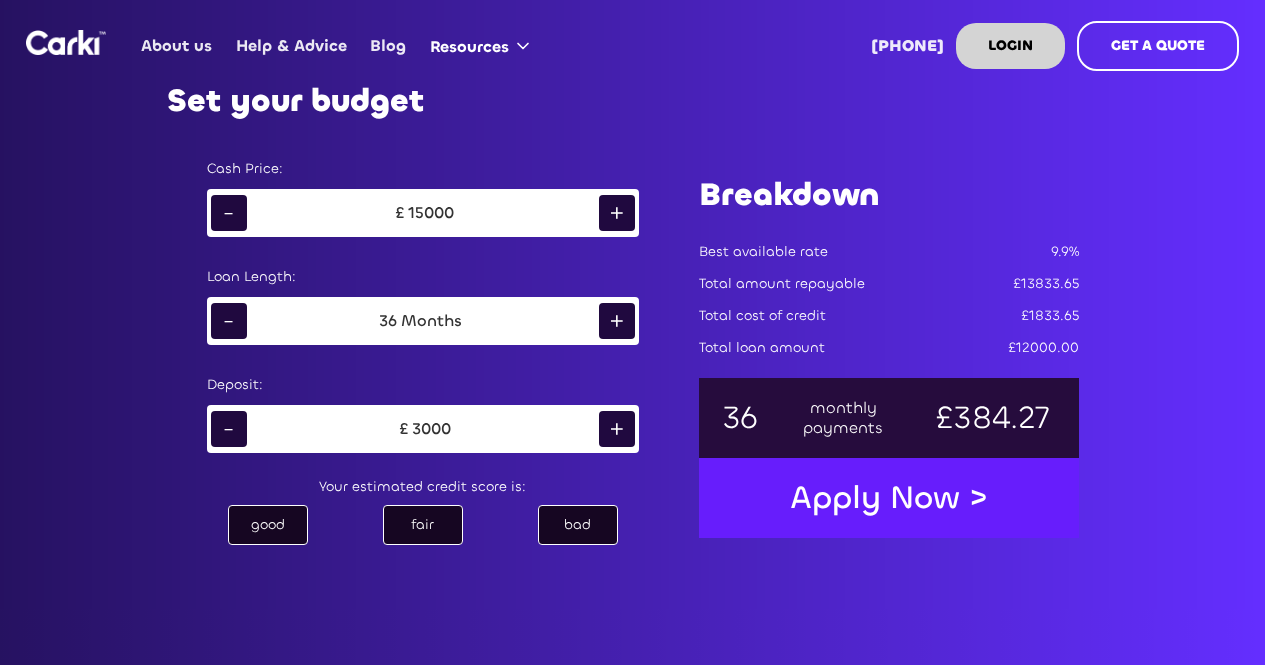 click on "+" at bounding box center [617, 321] 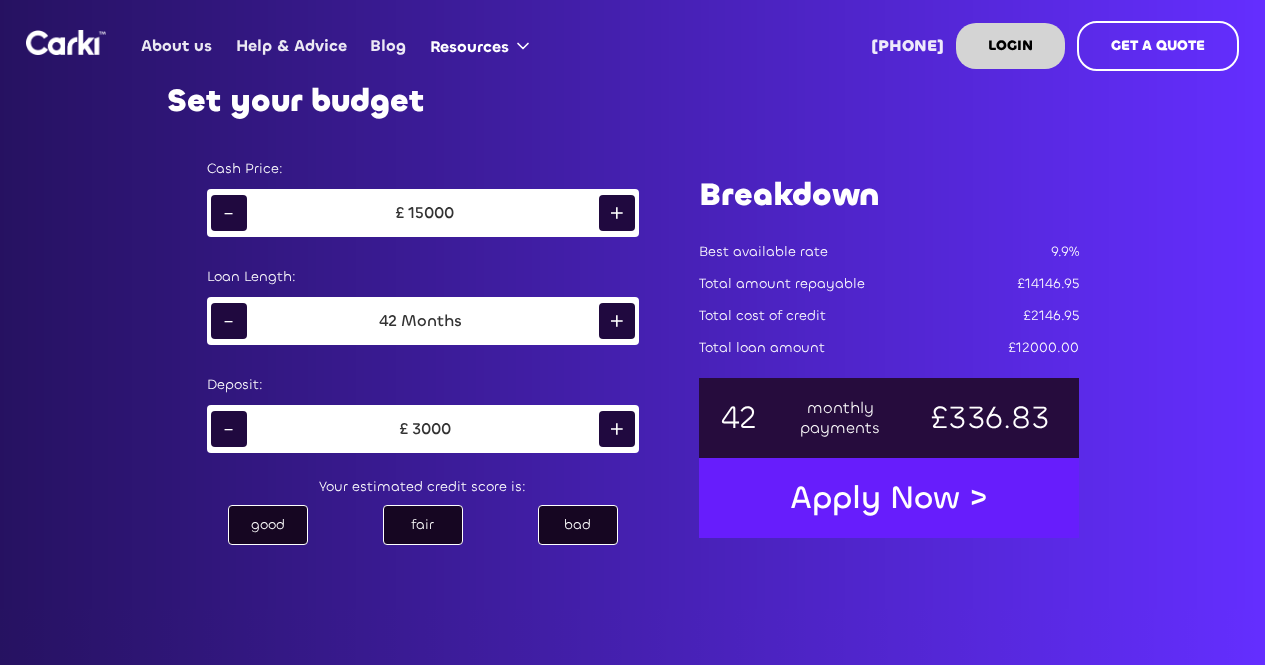 click on "+" at bounding box center [617, 321] 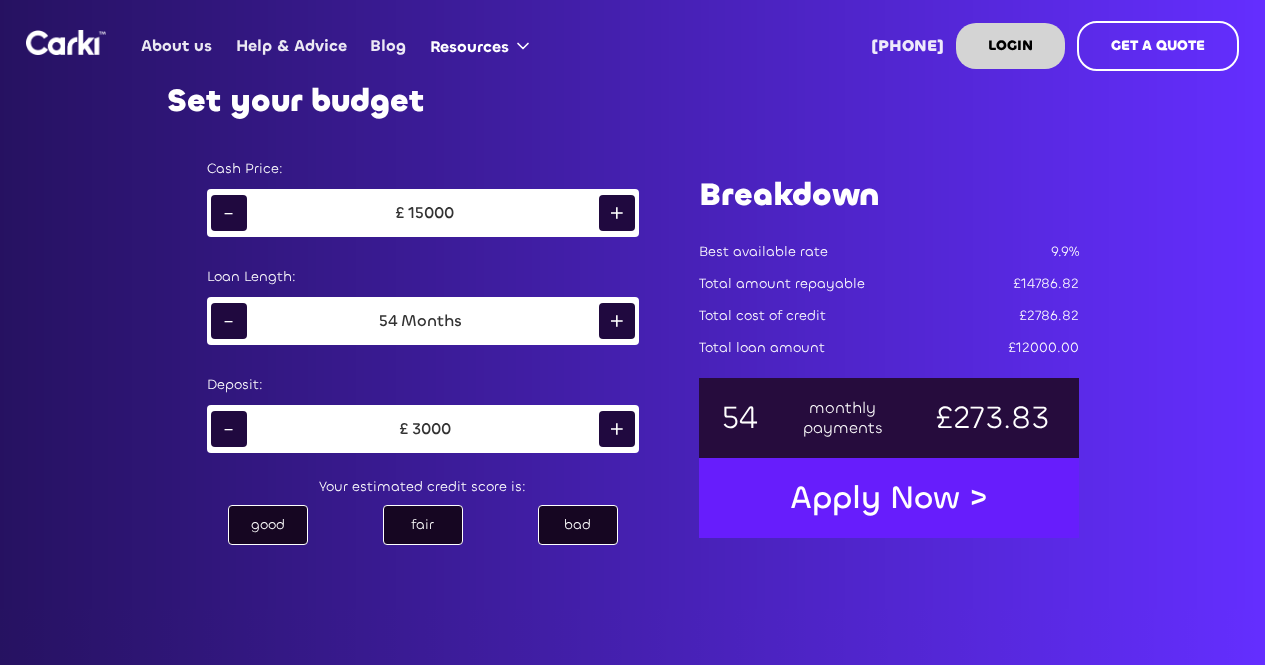 click on "+" at bounding box center [617, 321] 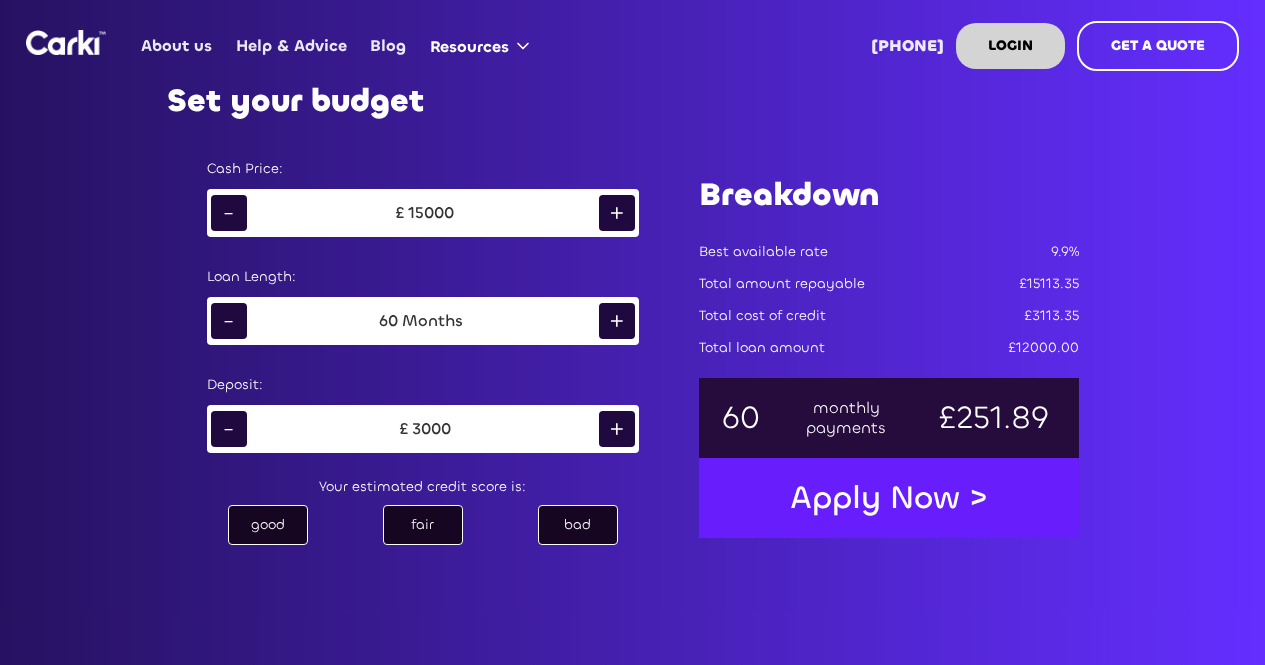 click on "+" at bounding box center (617, 321) 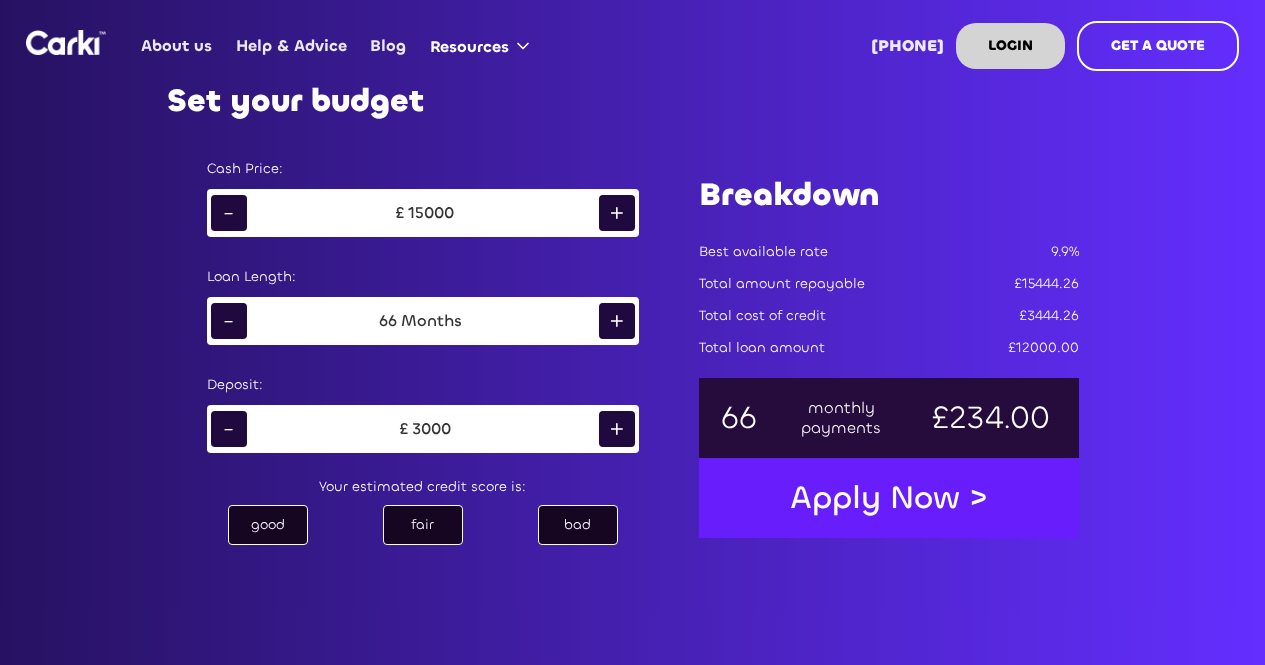 click on "+" at bounding box center (617, 321) 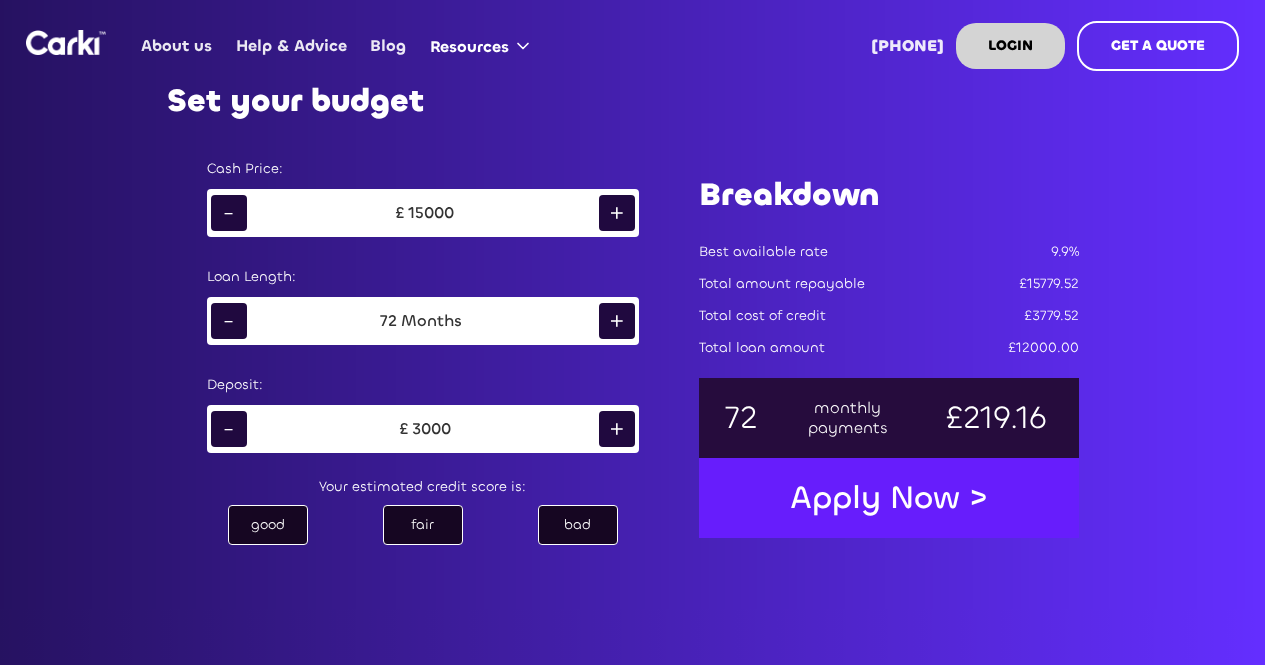 click on "+" at bounding box center [617, 321] 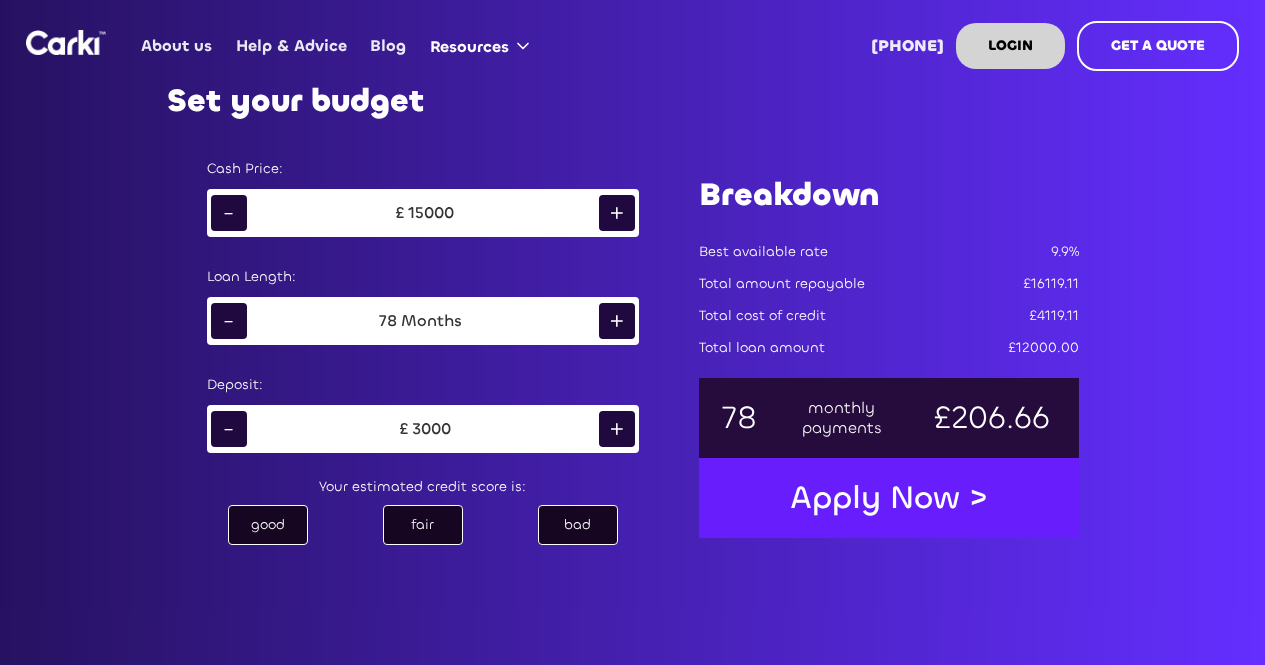 click on "+" at bounding box center (617, 321) 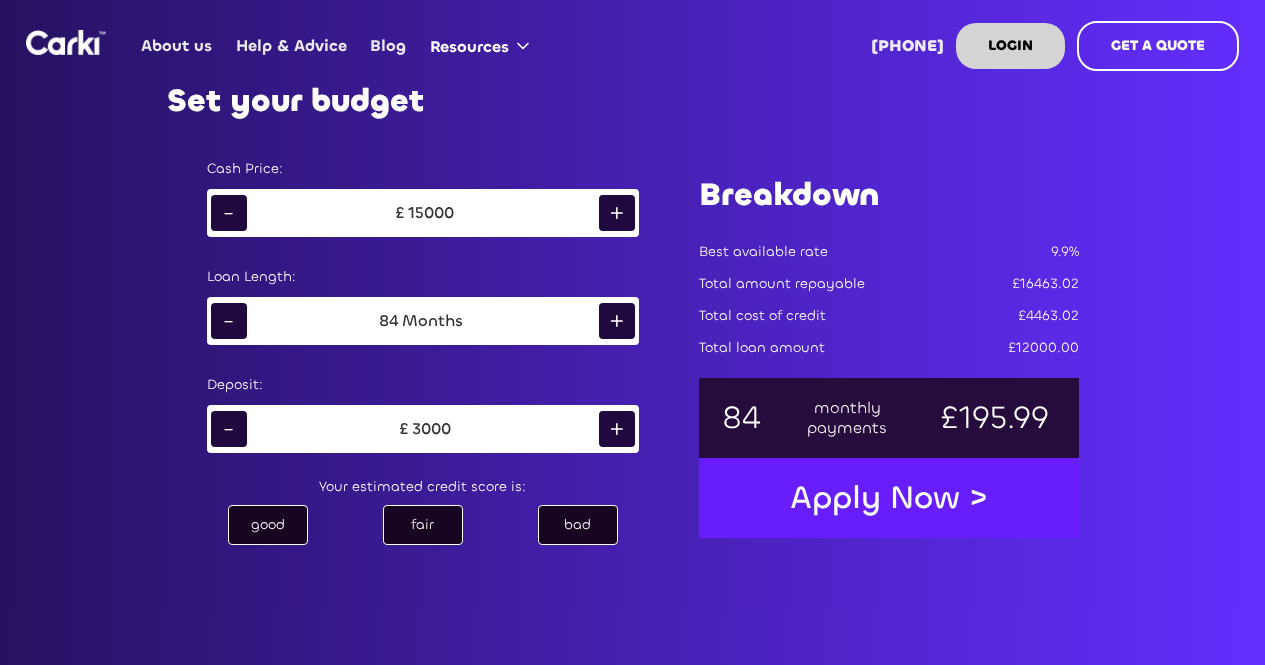 click on "+" at bounding box center (617, 321) 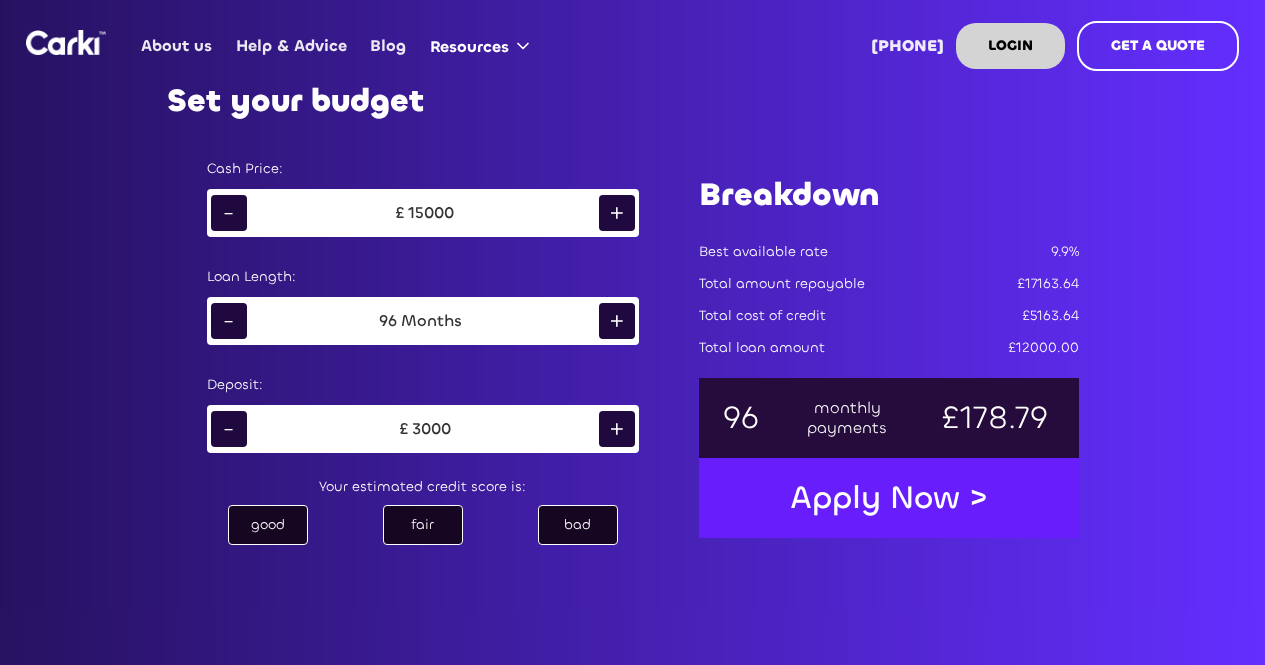 click on "+" at bounding box center [617, 321] 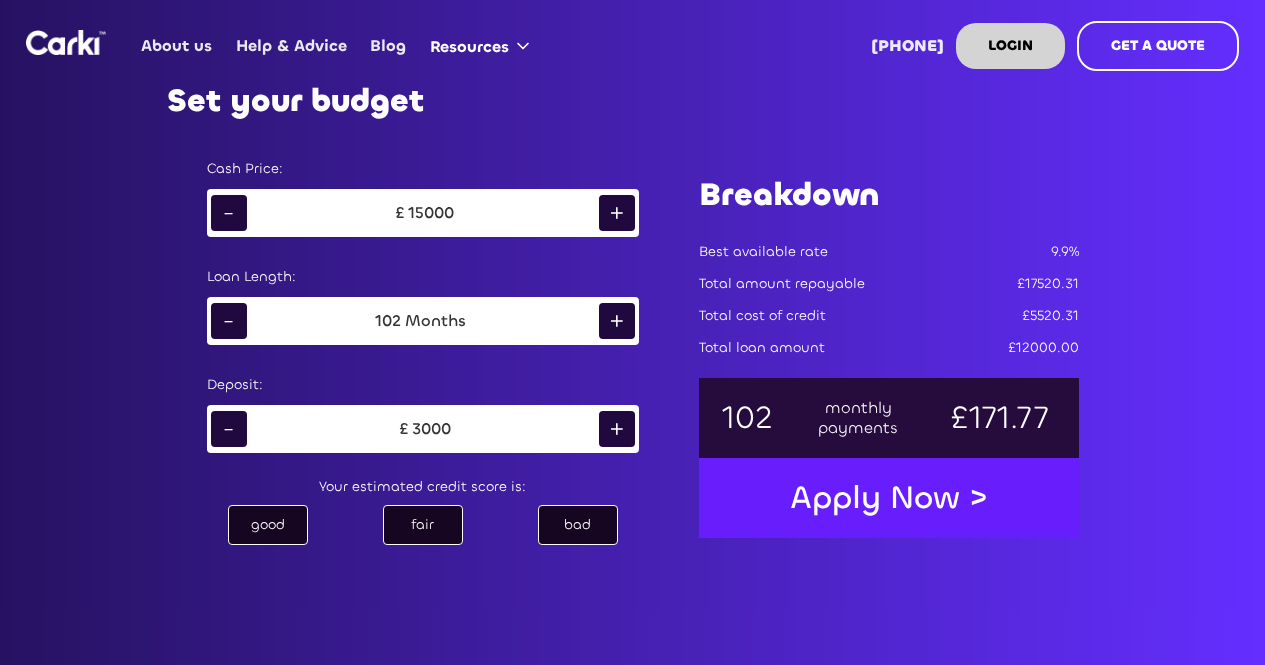 click on "+" at bounding box center (617, 321) 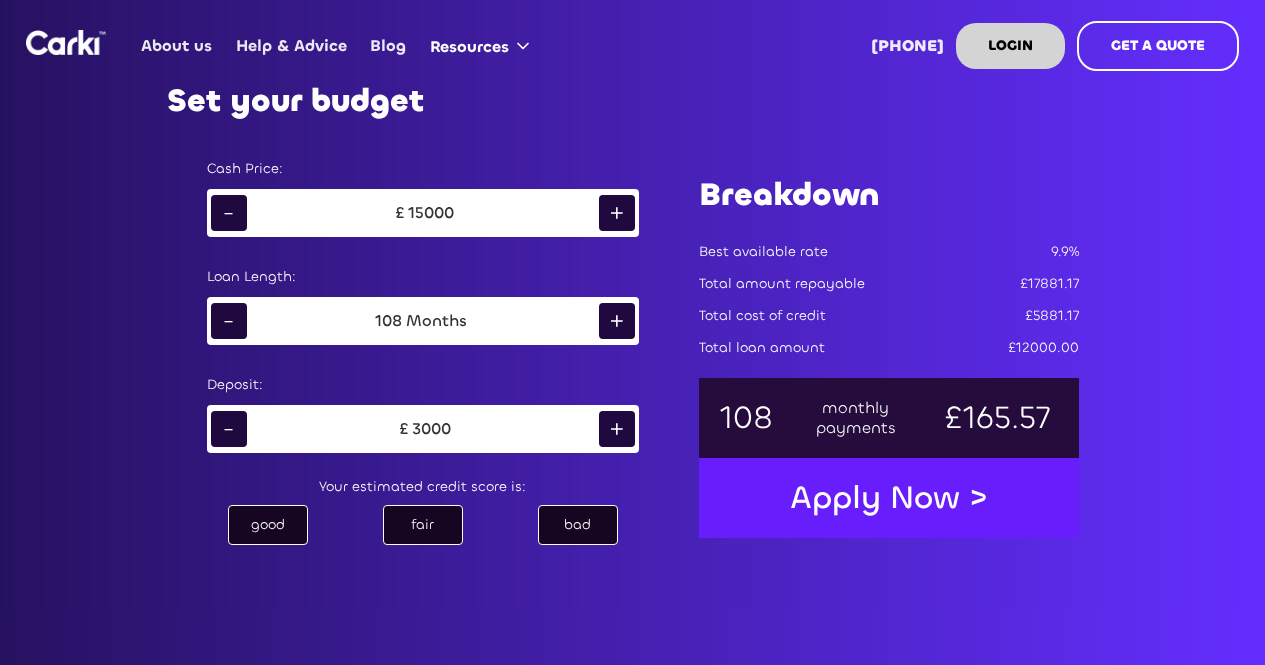 click on "+" at bounding box center [617, 321] 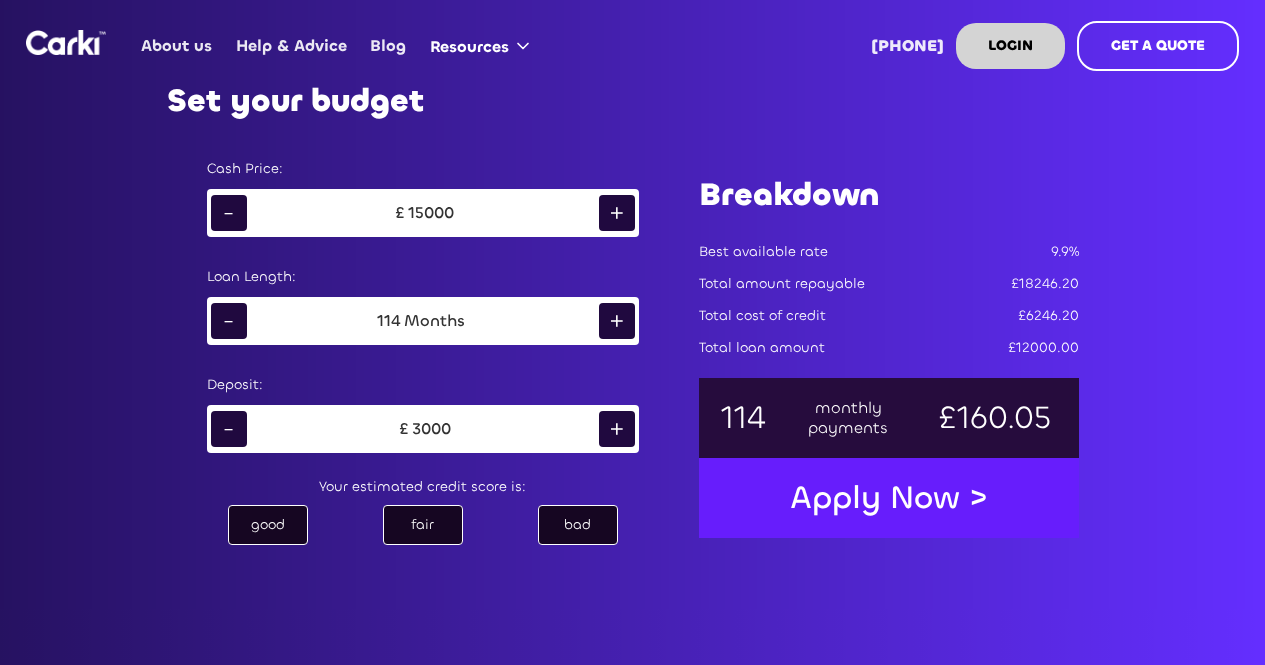 drag, startPoint x: 599, startPoint y: 324, endPoint x: 584, endPoint y: 324, distance: 15 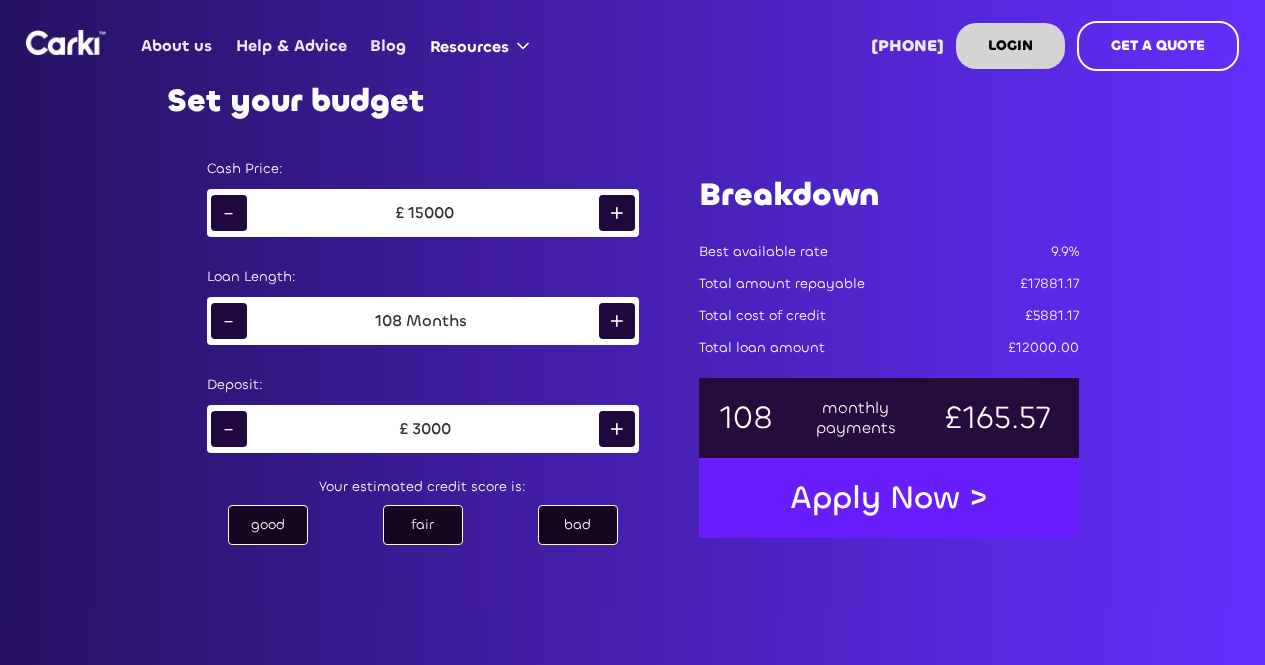 click on "-" at bounding box center (229, 321) 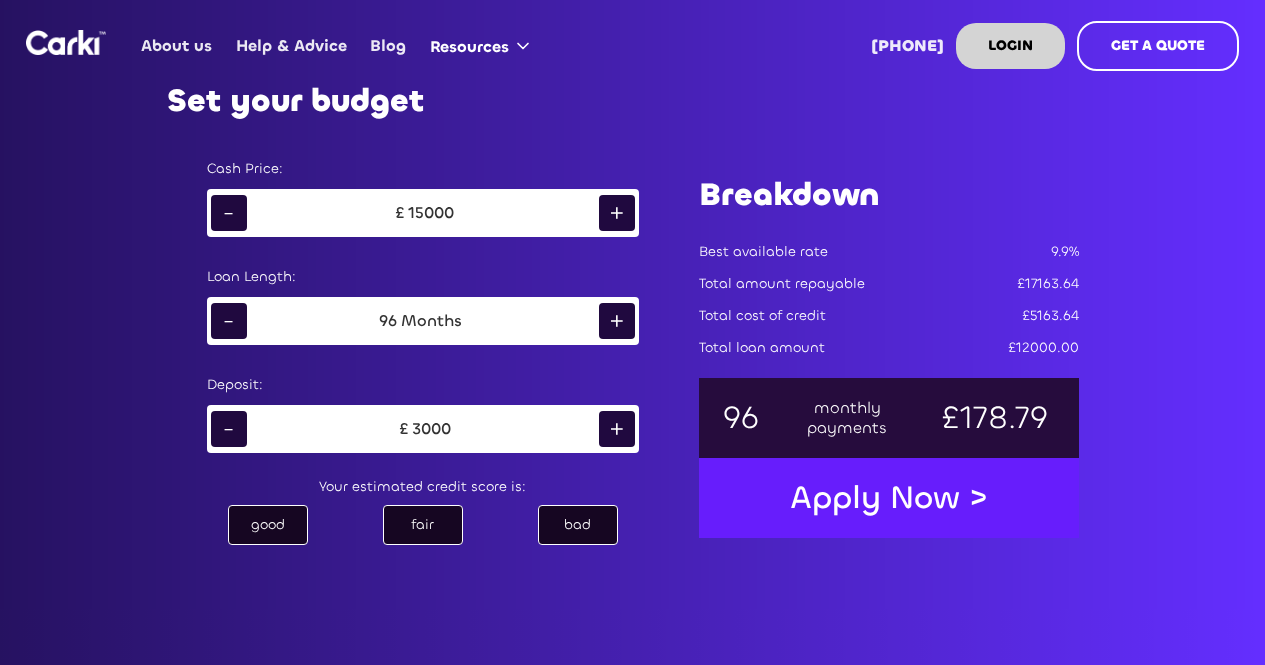 click on "-" at bounding box center (229, 321) 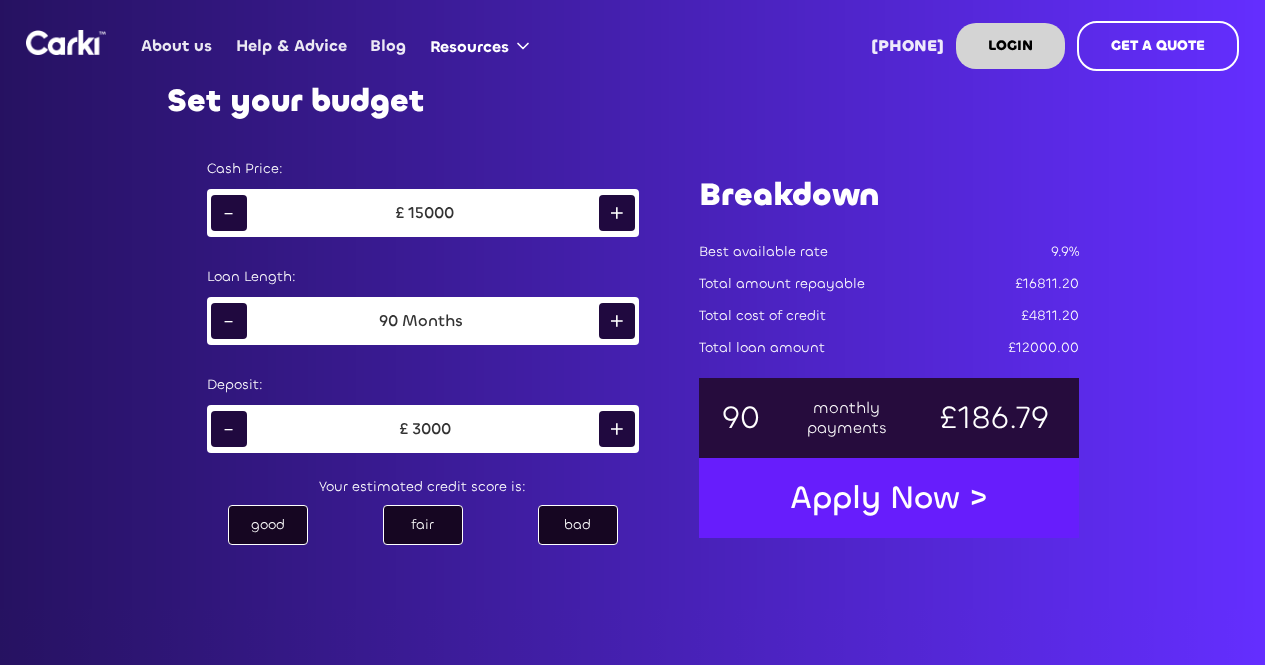 click on "-" at bounding box center [229, 321] 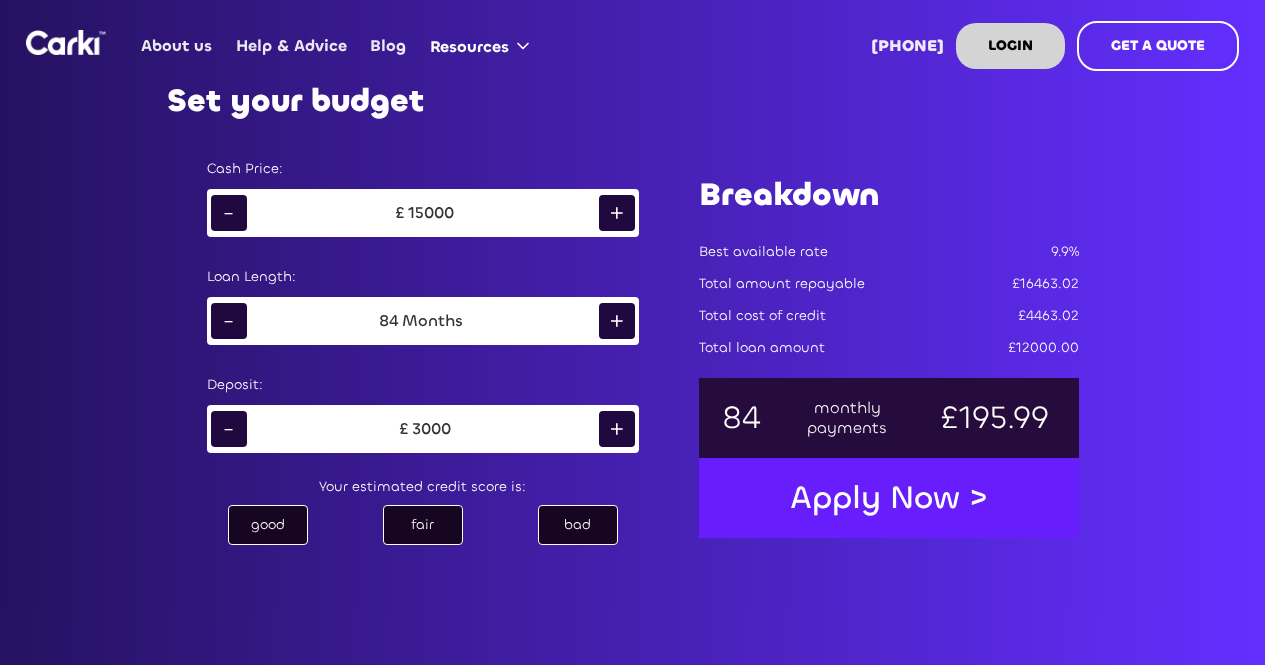 click on "-" at bounding box center [229, 321] 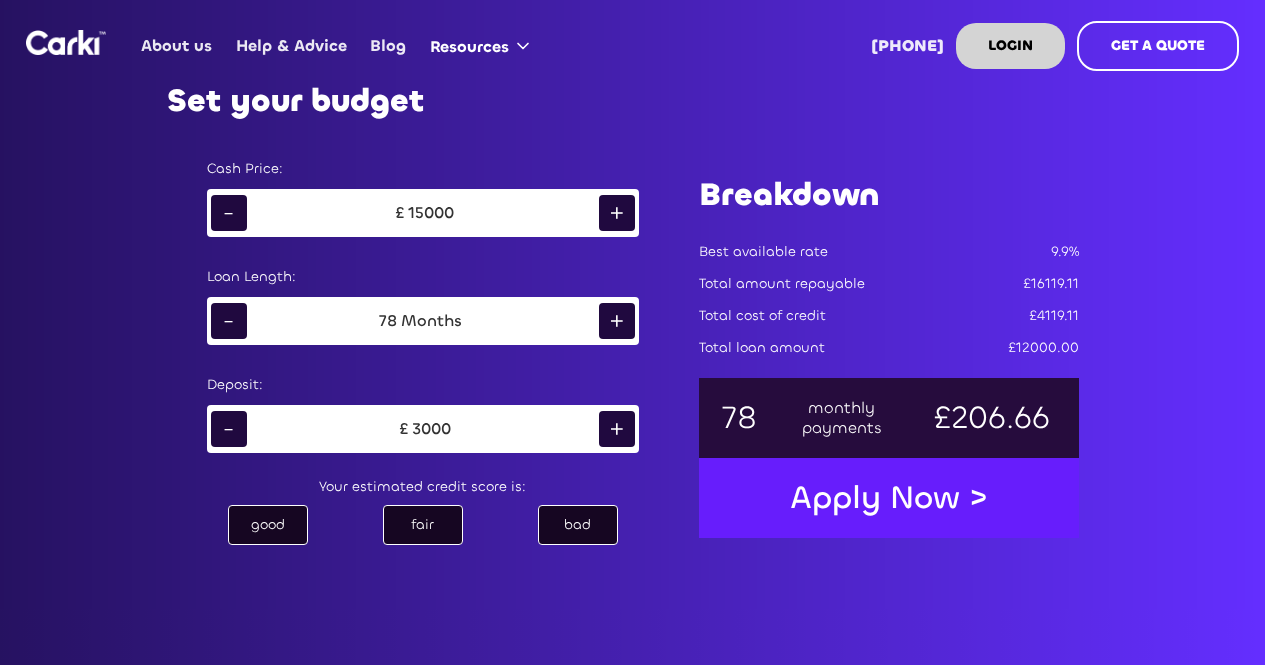click on "-" at bounding box center (229, 321) 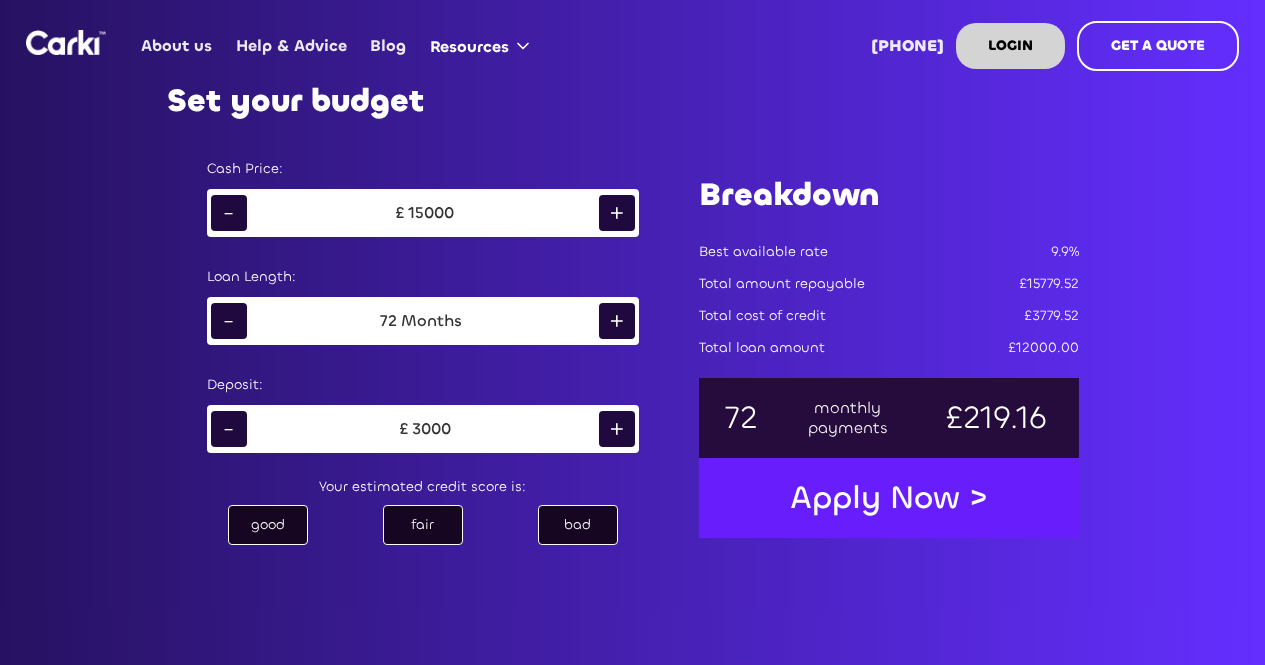 click on "-" at bounding box center (229, 321) 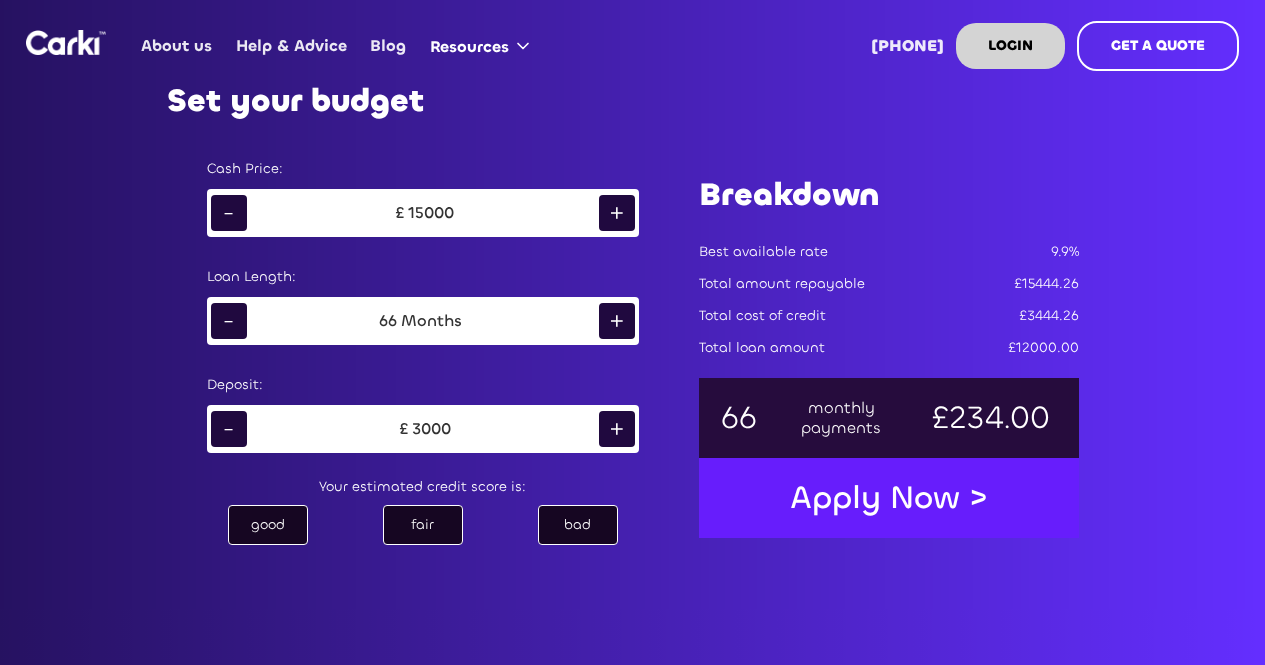 click on "-" at bounding box center (229, 321) 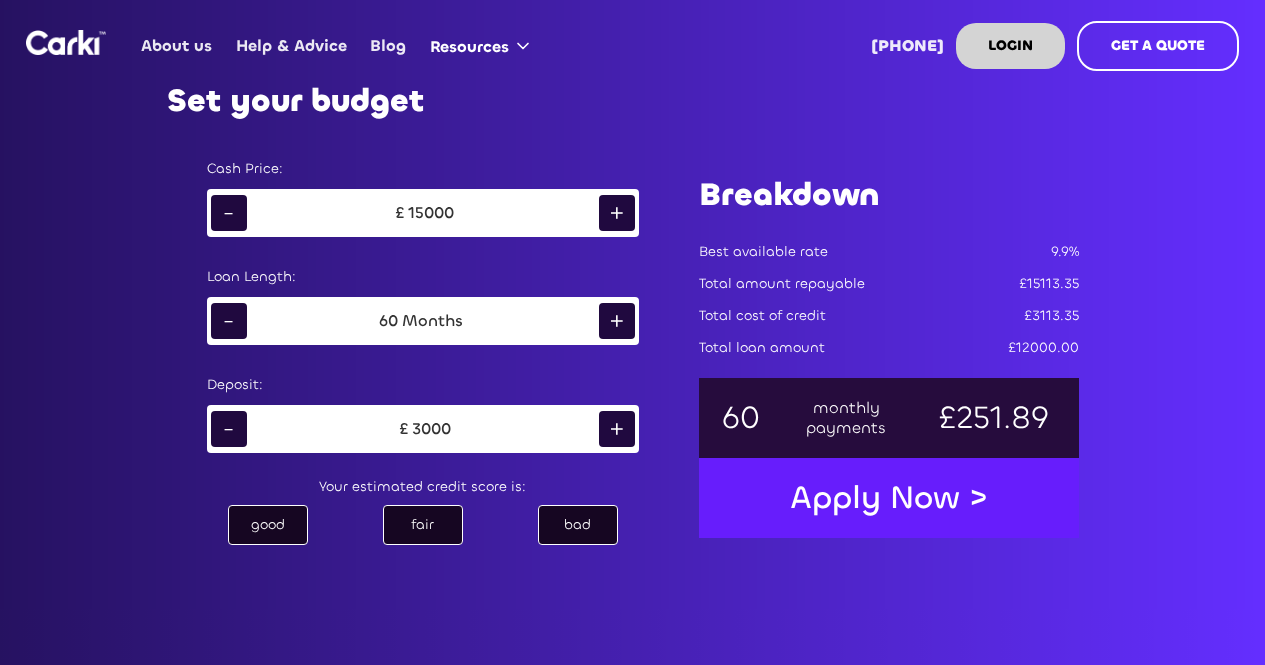 drag, startPoint x: 602, startPoint y: 326, endPoint x: 615, endPoint y: 327, distance: 13.038404 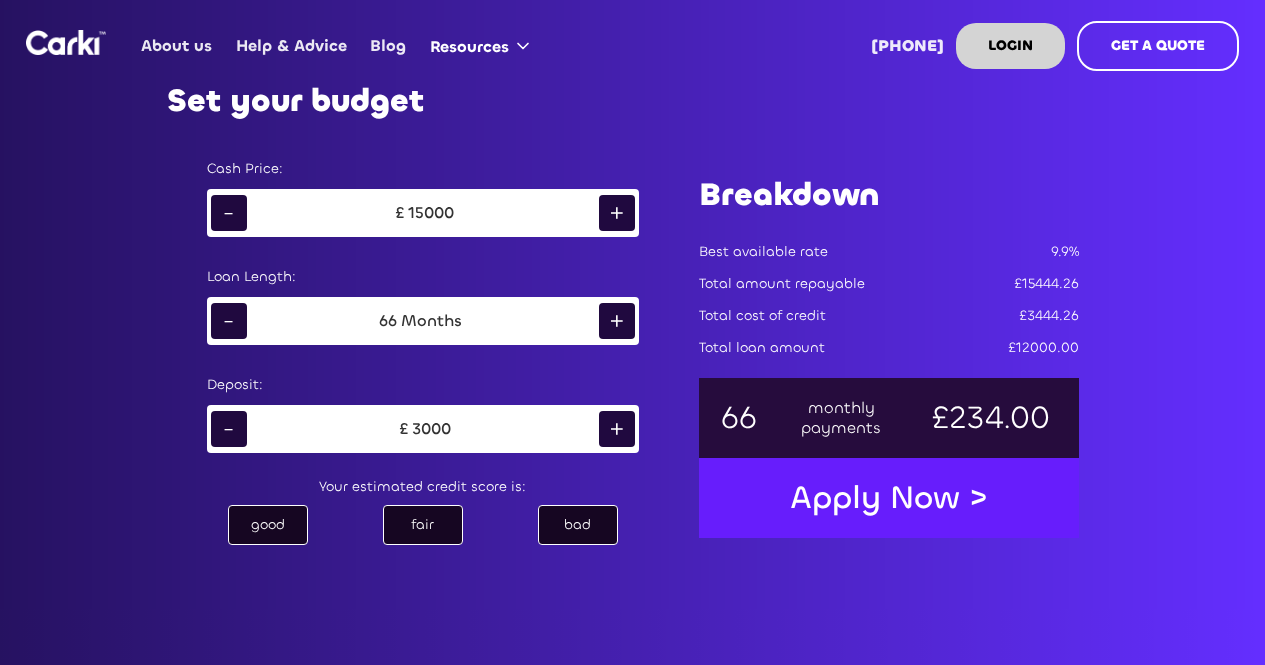 click on "+" at bounding box center [617, 321] 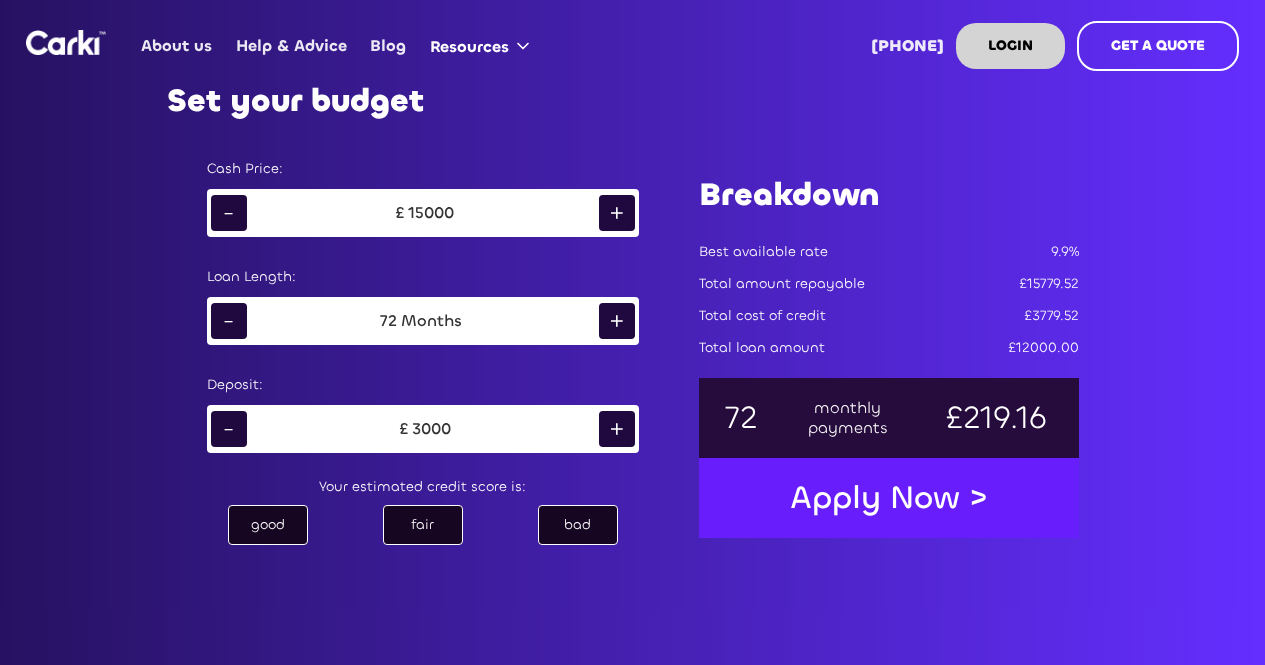 click on "+" at bounding box center (617, 321) 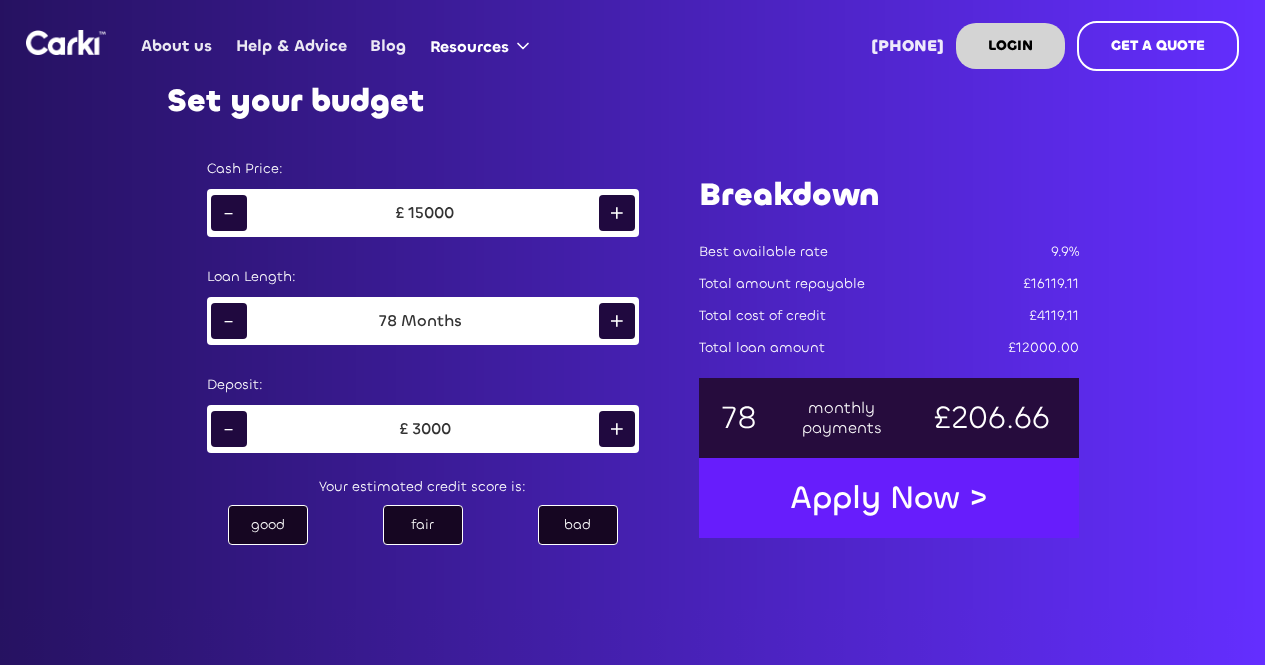click on "+" at bounding box center [617, 321] 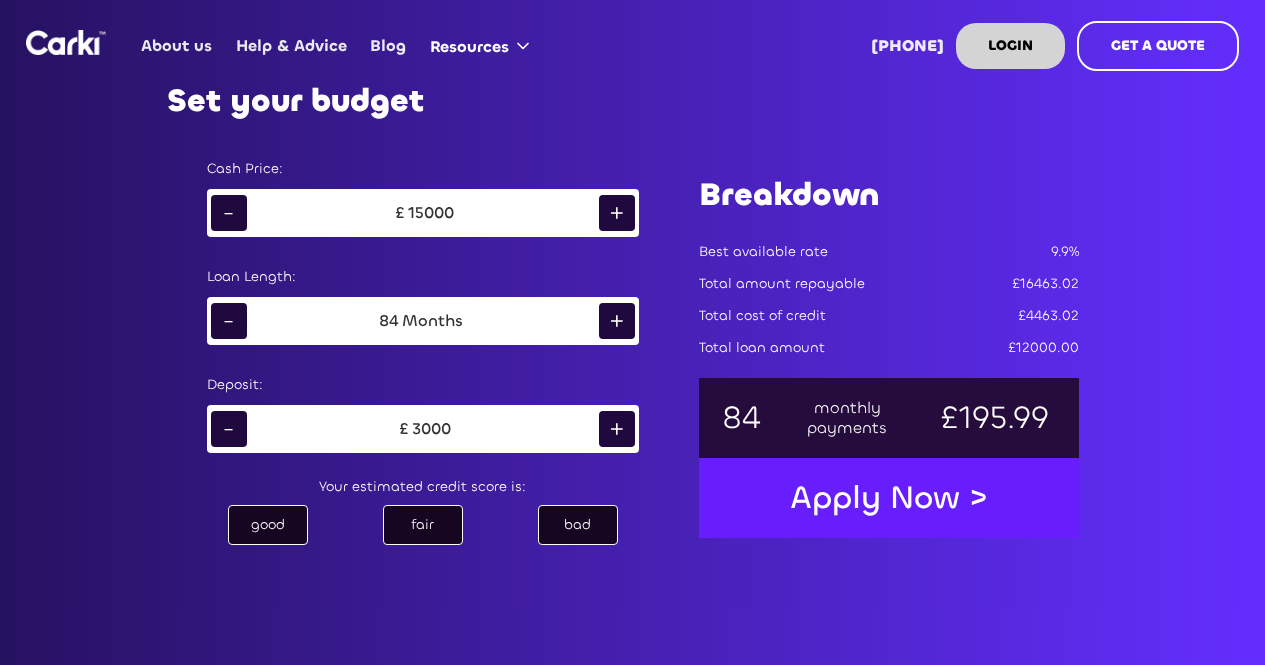 click on "+" at bounding box center (617, 321) 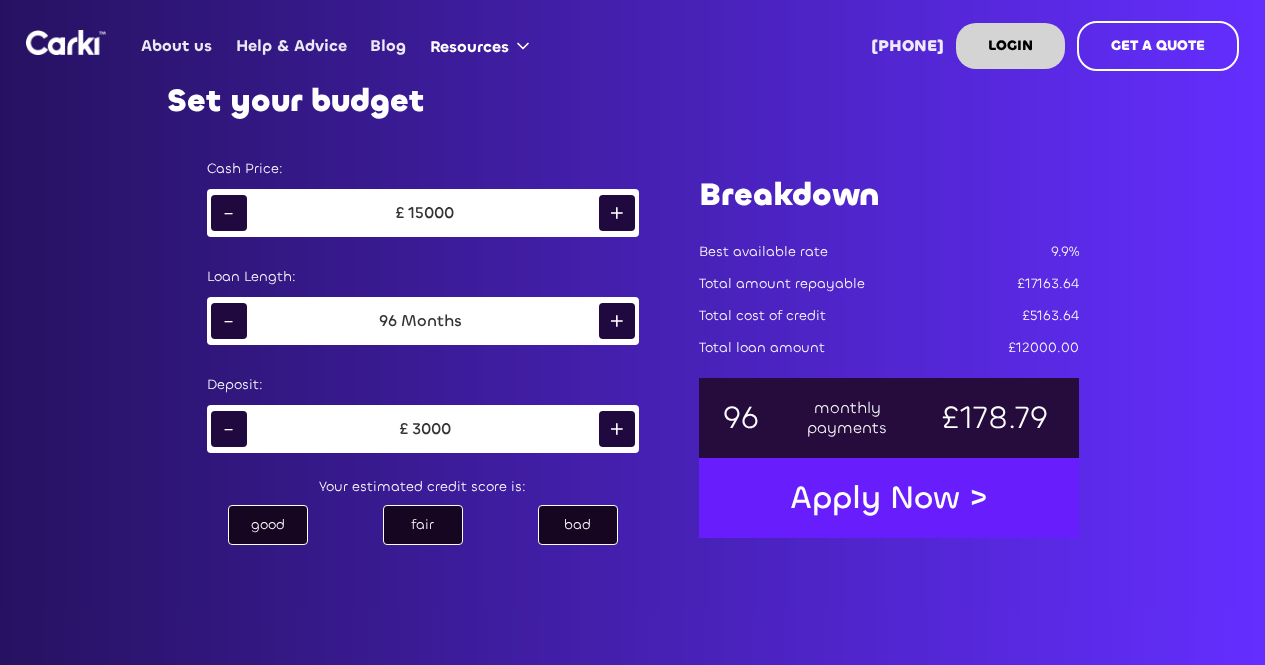 click on "+" at bounding box center [617, 321] 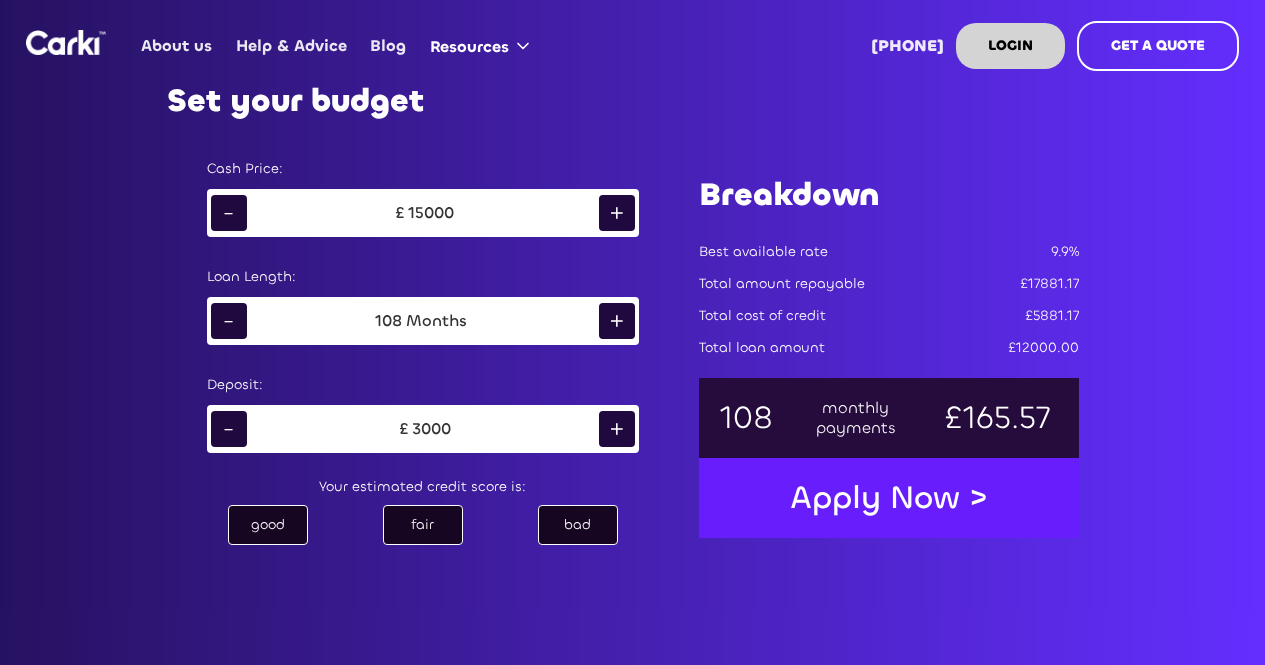 click on "+" at bounding box center [617, 321] 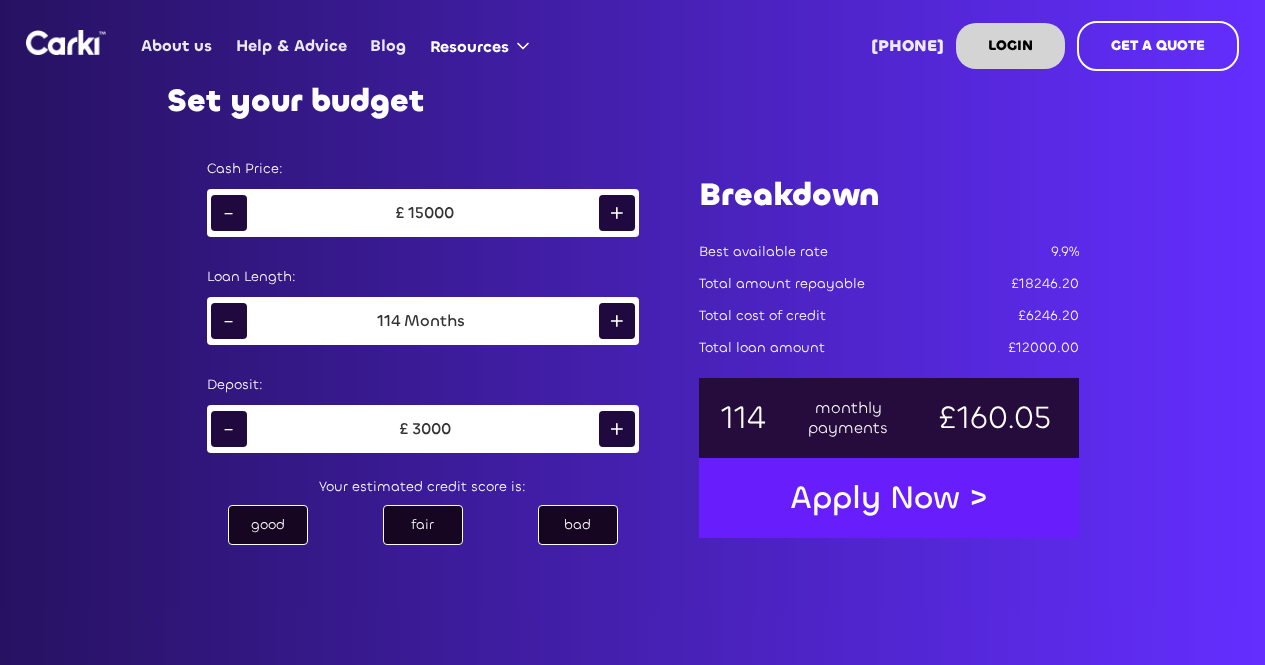 click on "+" at bounding box center [617, 321] 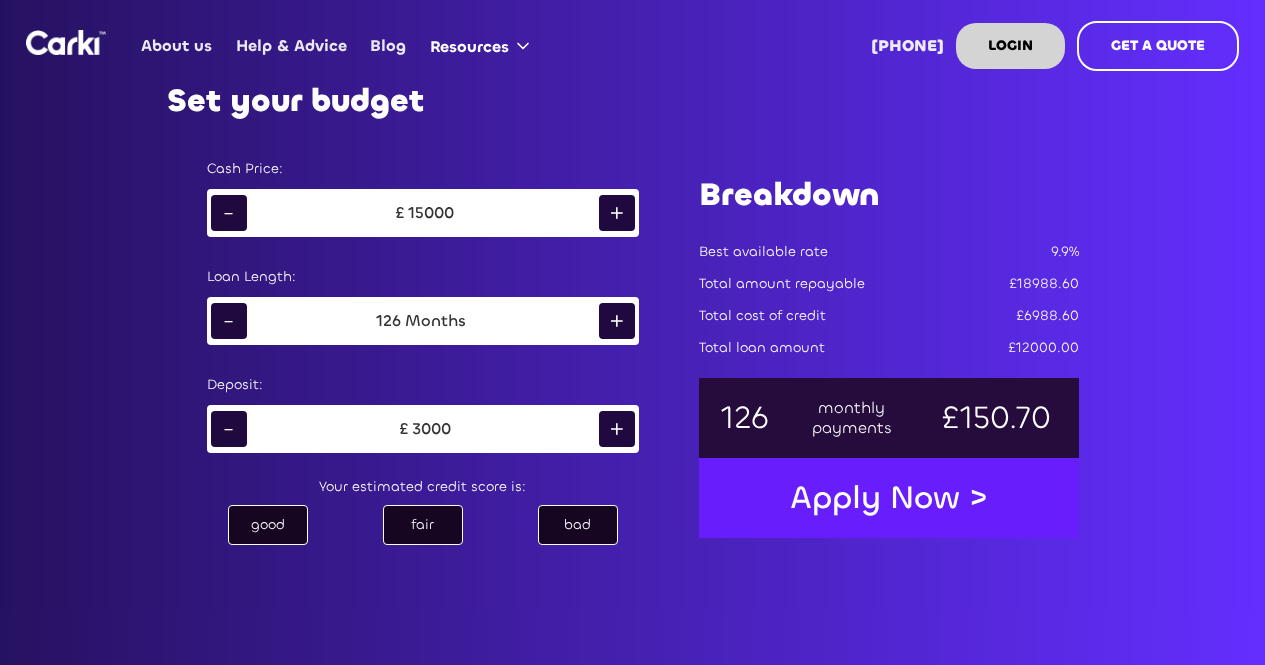 click on "+" at bounding box center [617, 321] 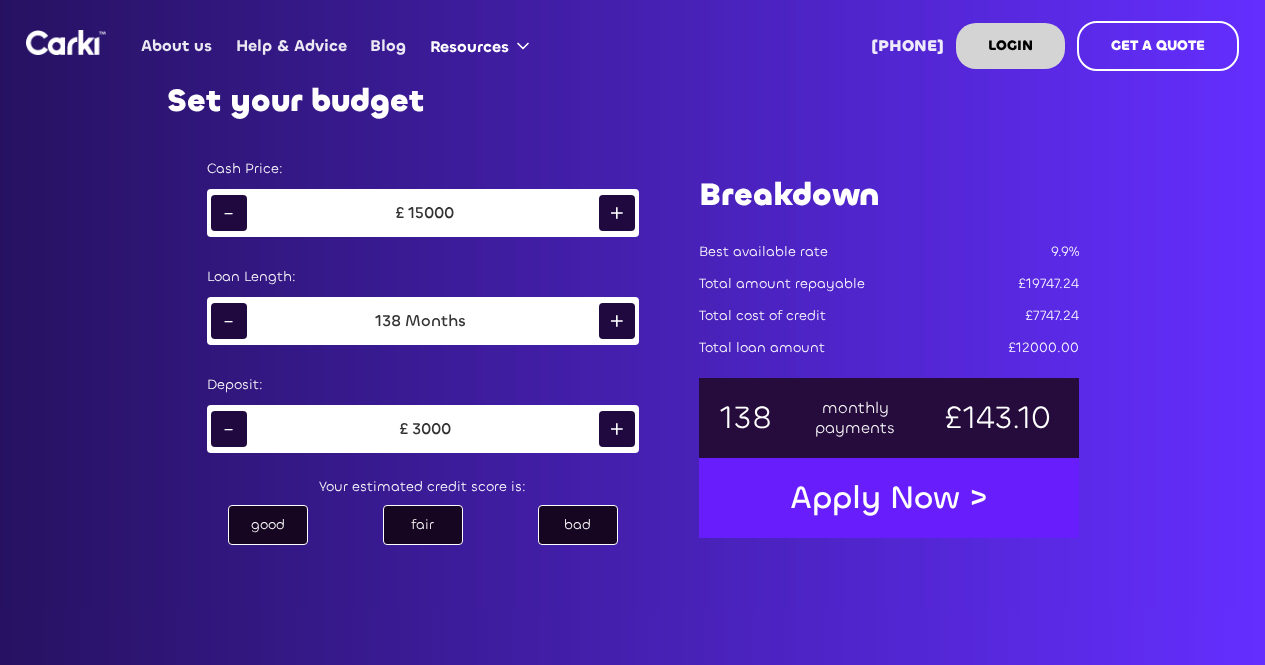 click on "+" at bounding box center [617, 321] 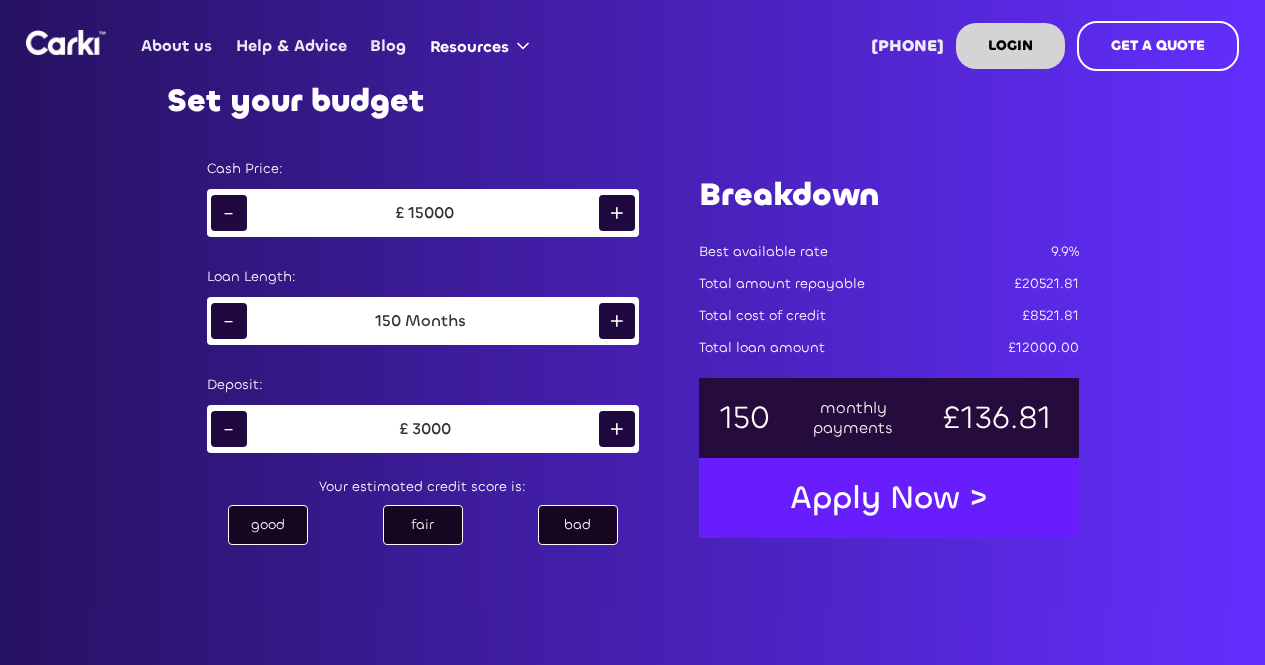 click on "+" at bounding box center [617, 321] 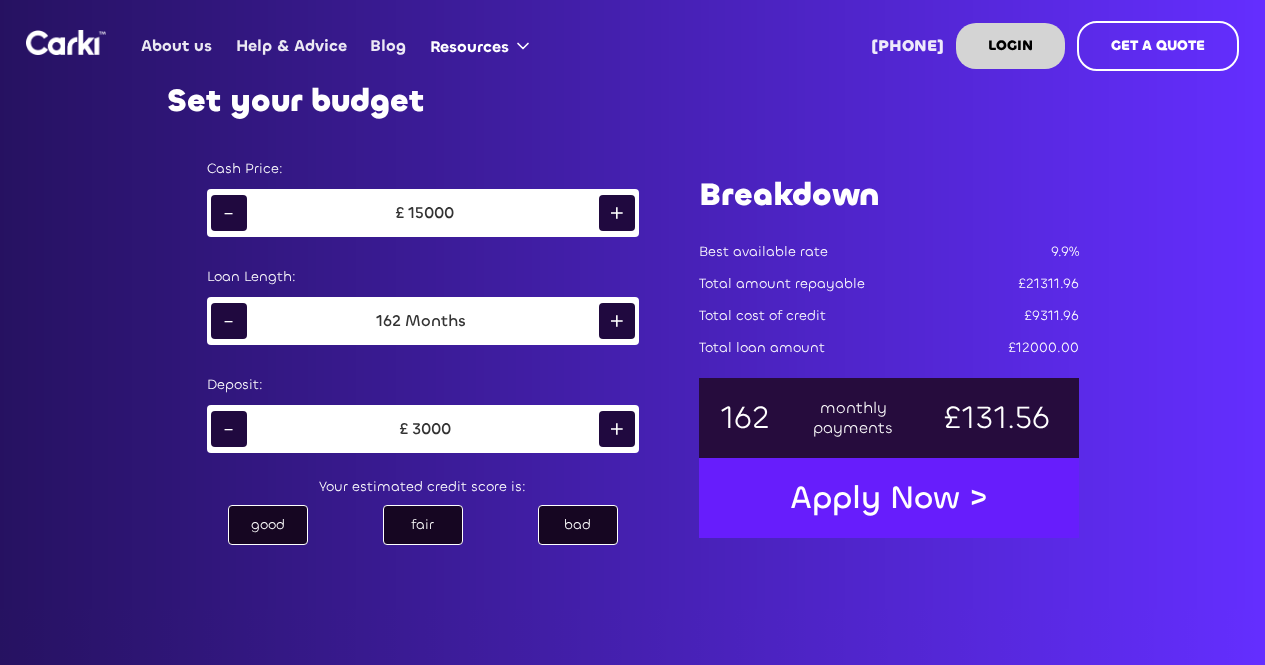 click on "+" at bounding box center [617, 321] 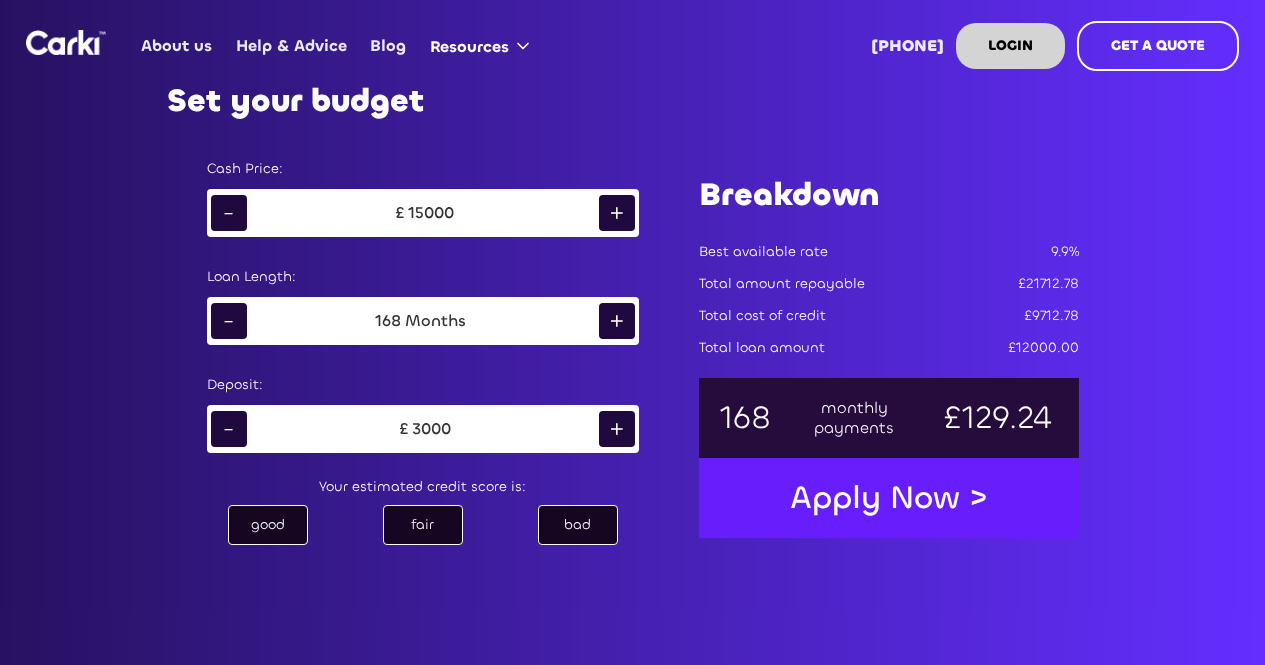 click on "-" at bounding box center [229, 321] 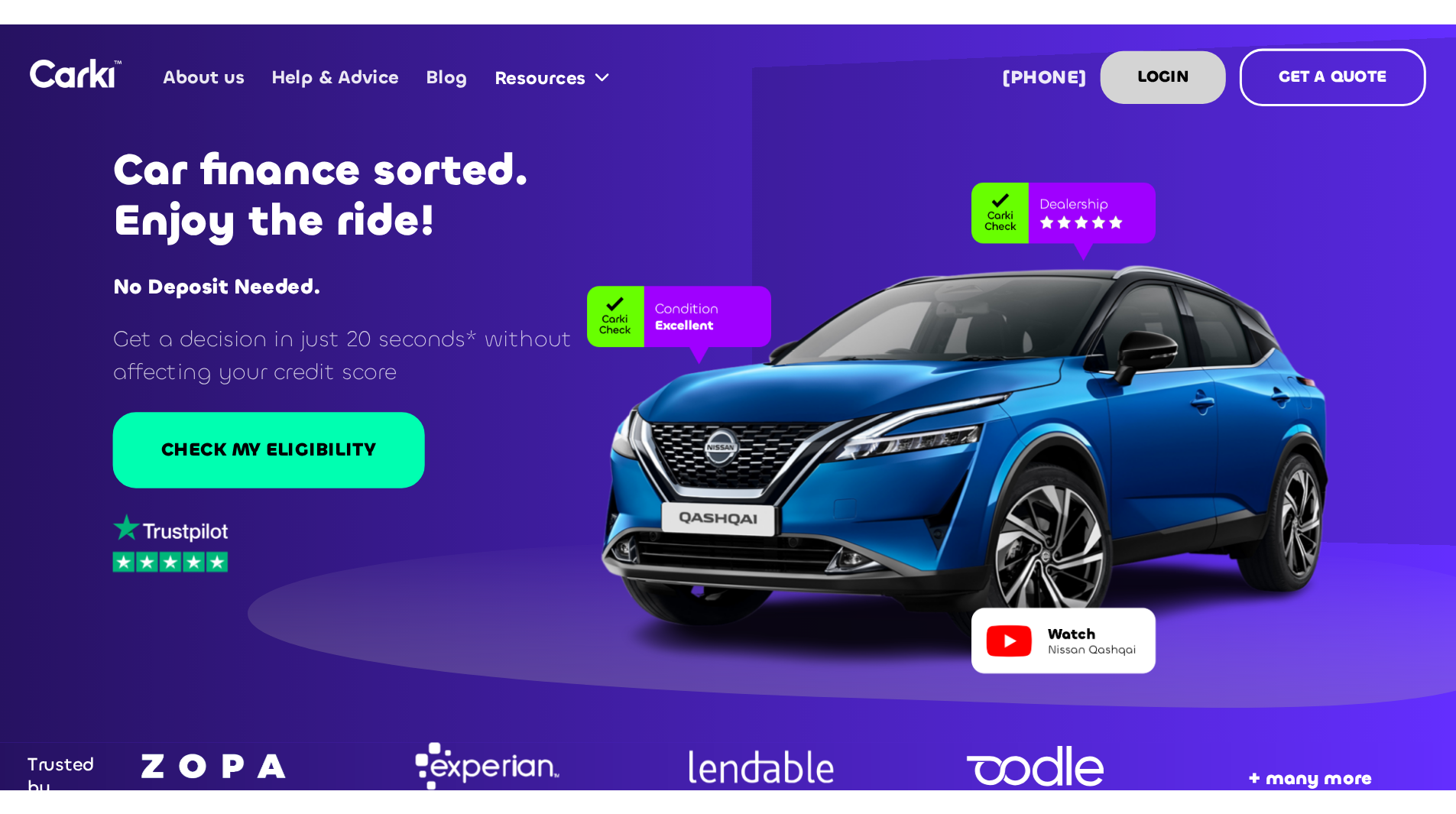 scroll, scrollTop: 0, scrollLeft: 0, axis: both 